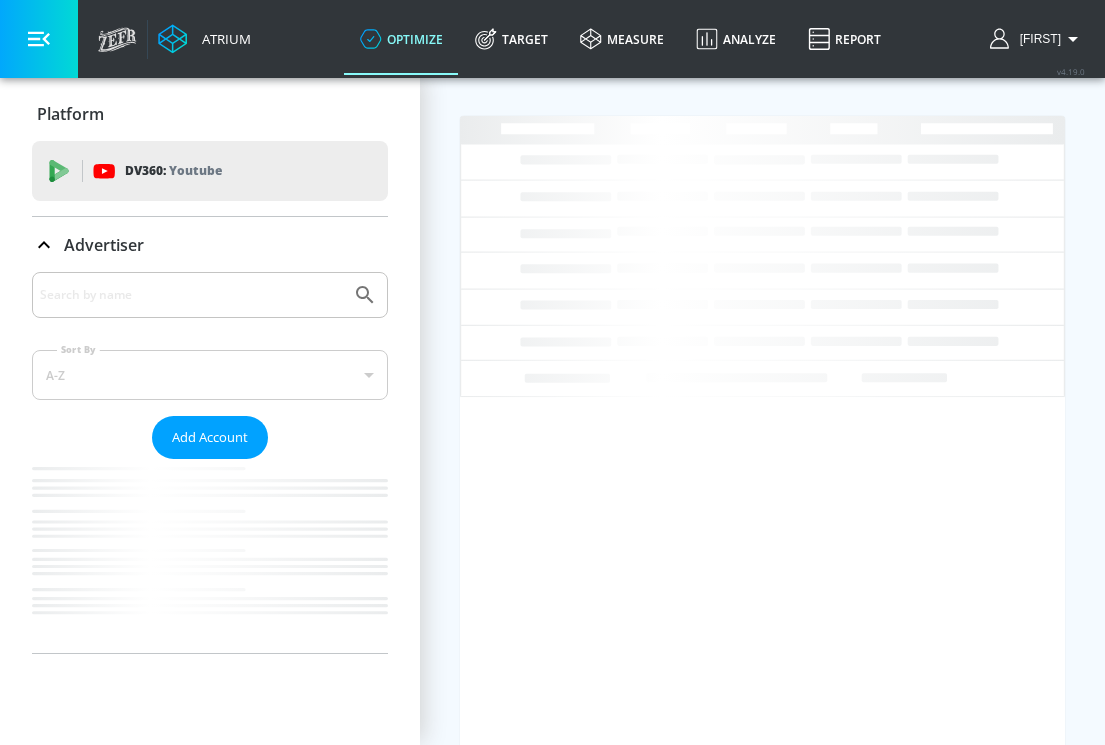 scroll, scrollTop: 0, scrollLeft: 0, axis: both 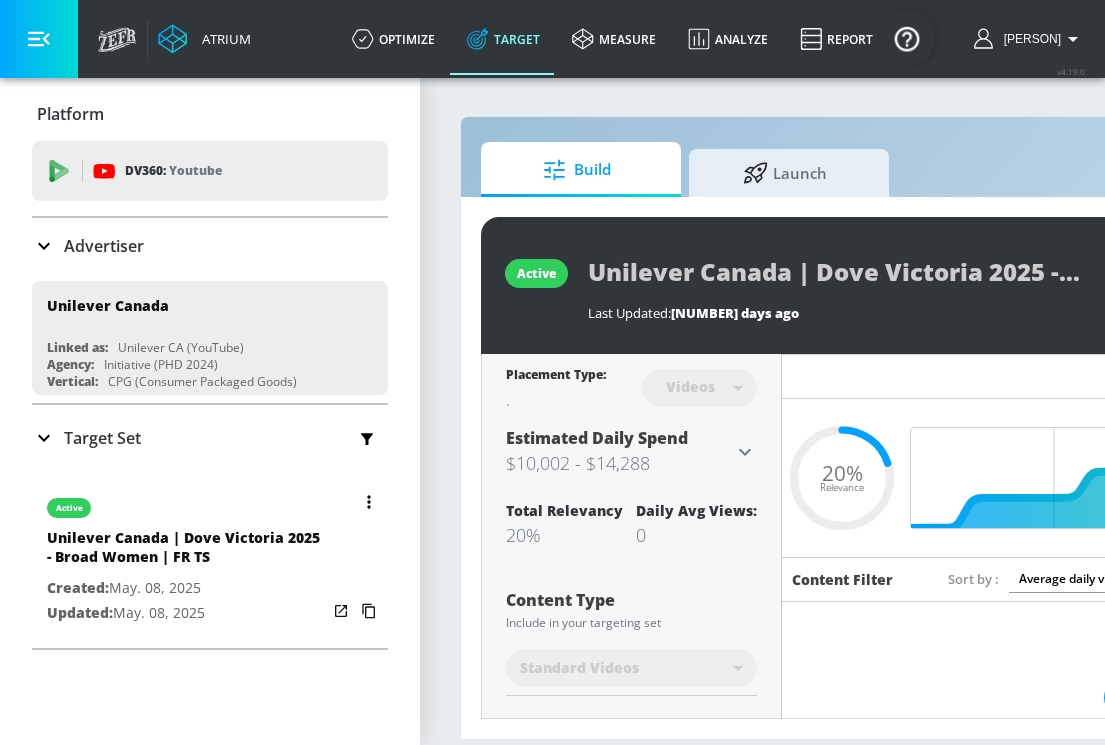 click at bounding box center [369, 502] 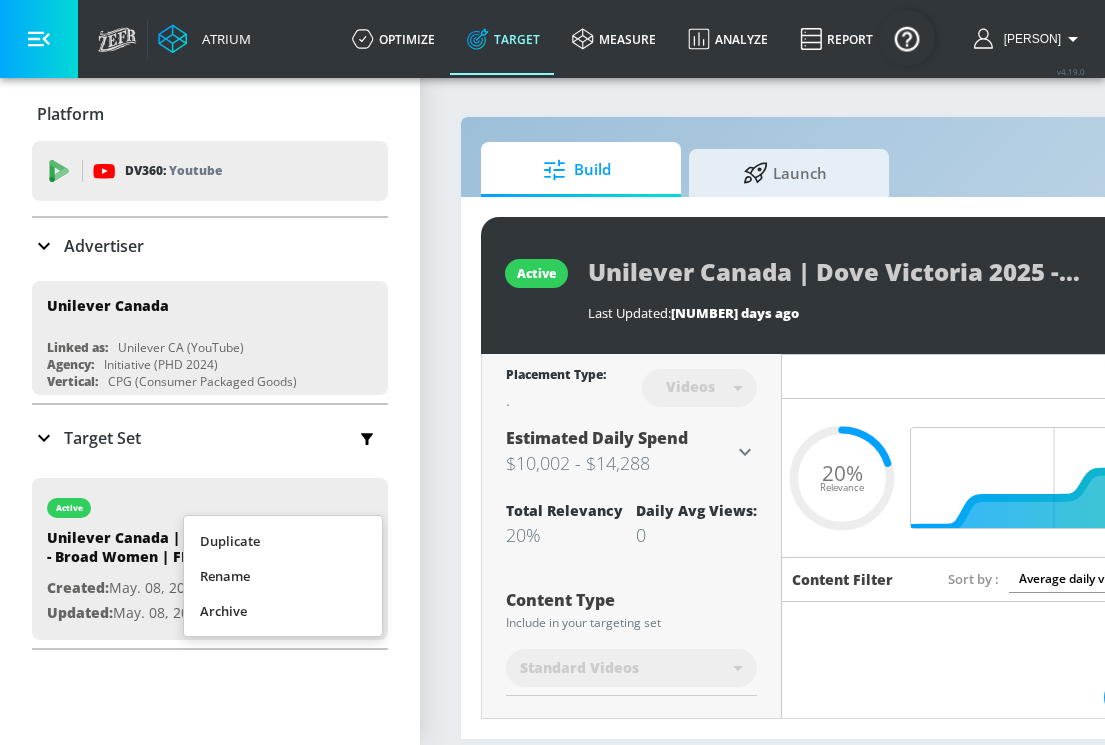 click on "Duplicate" at bounding box center (283, 541) 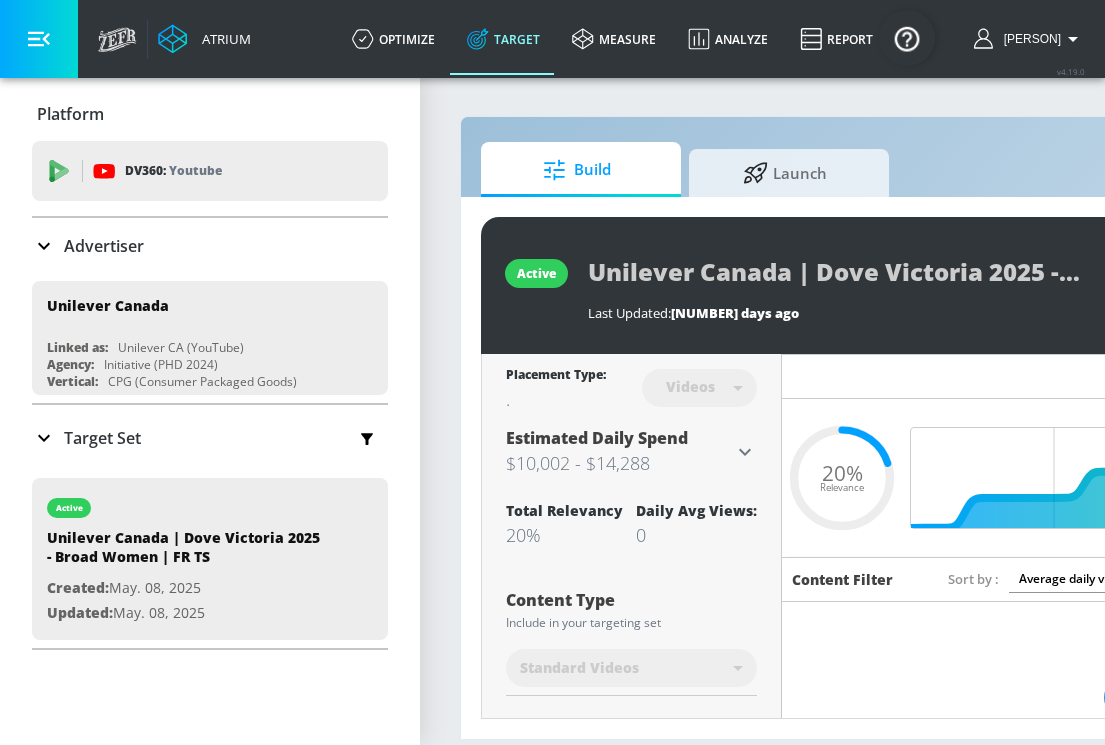 click 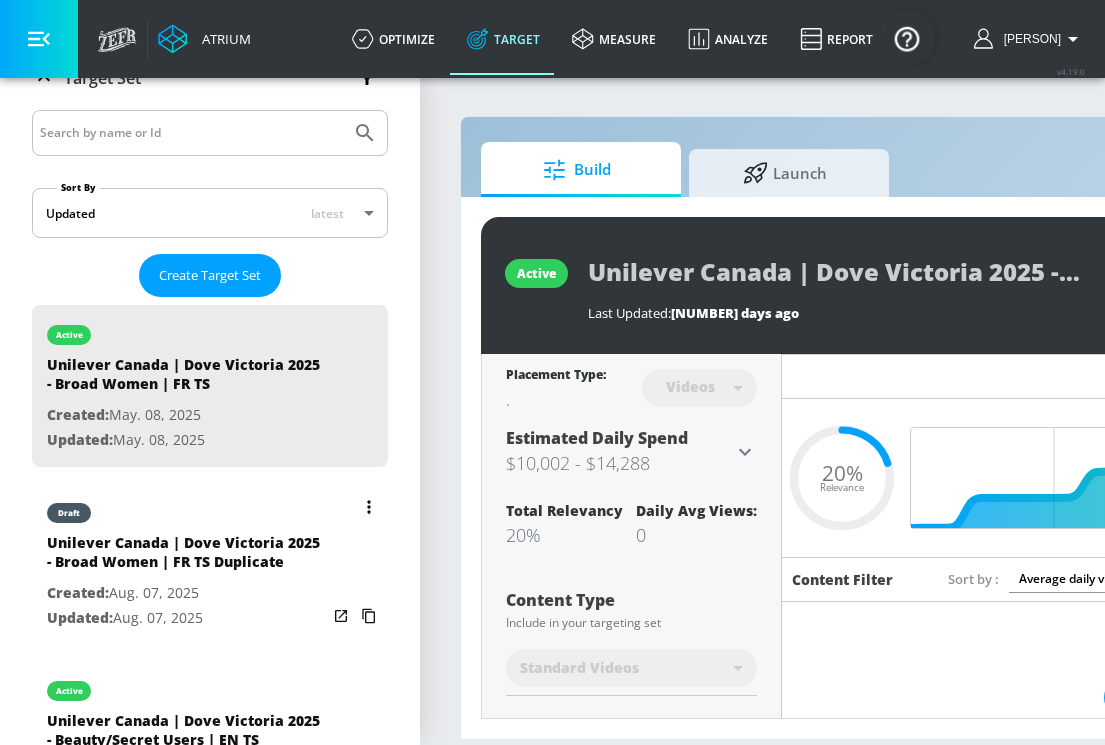 scroll, scrollTop: 365, scrollLeft: 0, axis: vertical 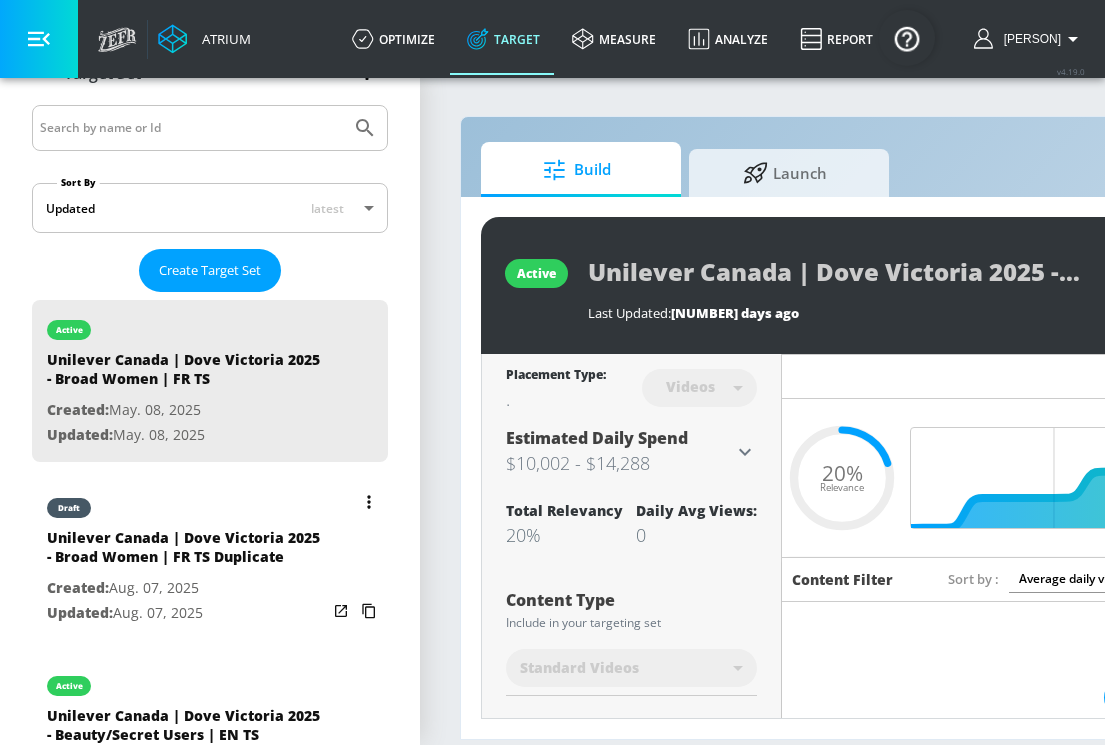click on "Unilever Canada | Dove Victoria 2025 - Broad Women | FR TS Duplicate" at bounding box center (187, 552) 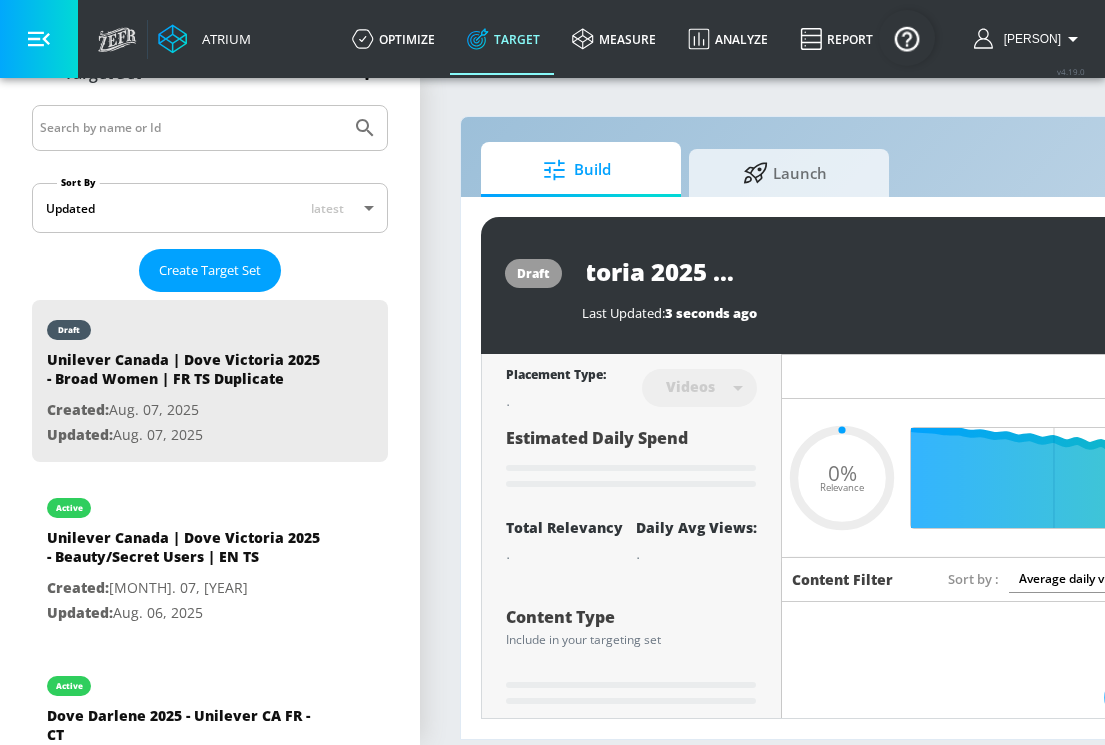 scroll, scrollTop: 0, scrollLeft: 339, axis: horizontal 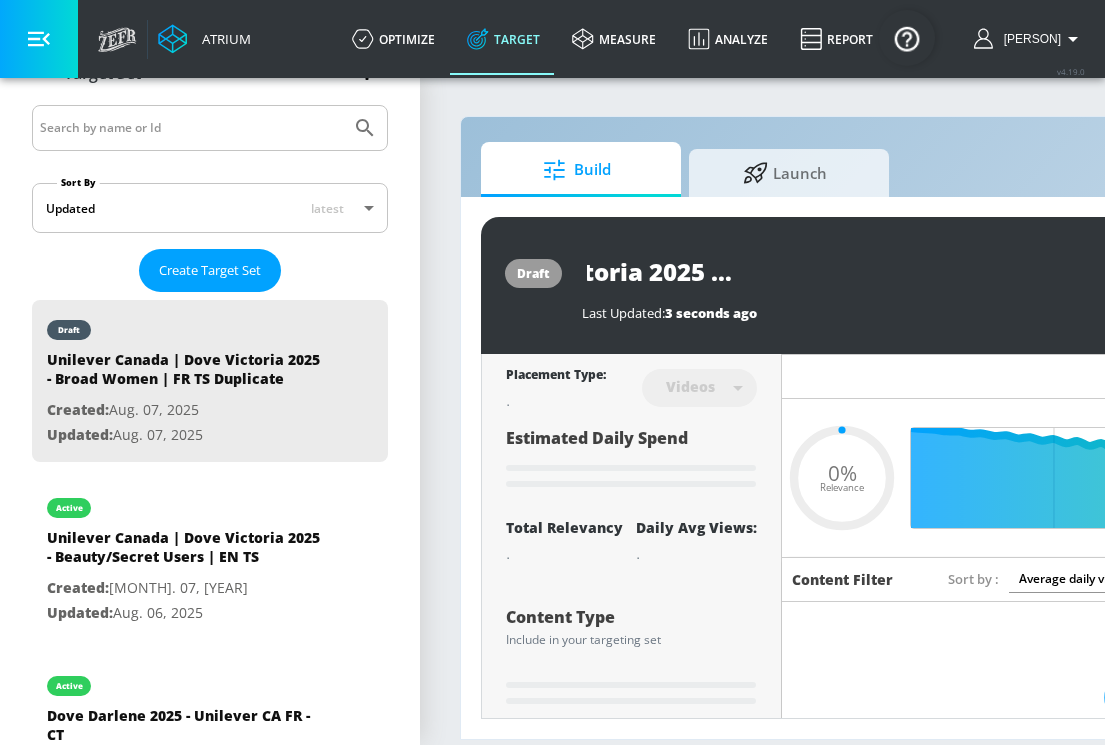 click on "Unilever Canada | Dove Victoria 2025 - Broad Women | FR TS Duplicate" at bounding box center [832, 271] 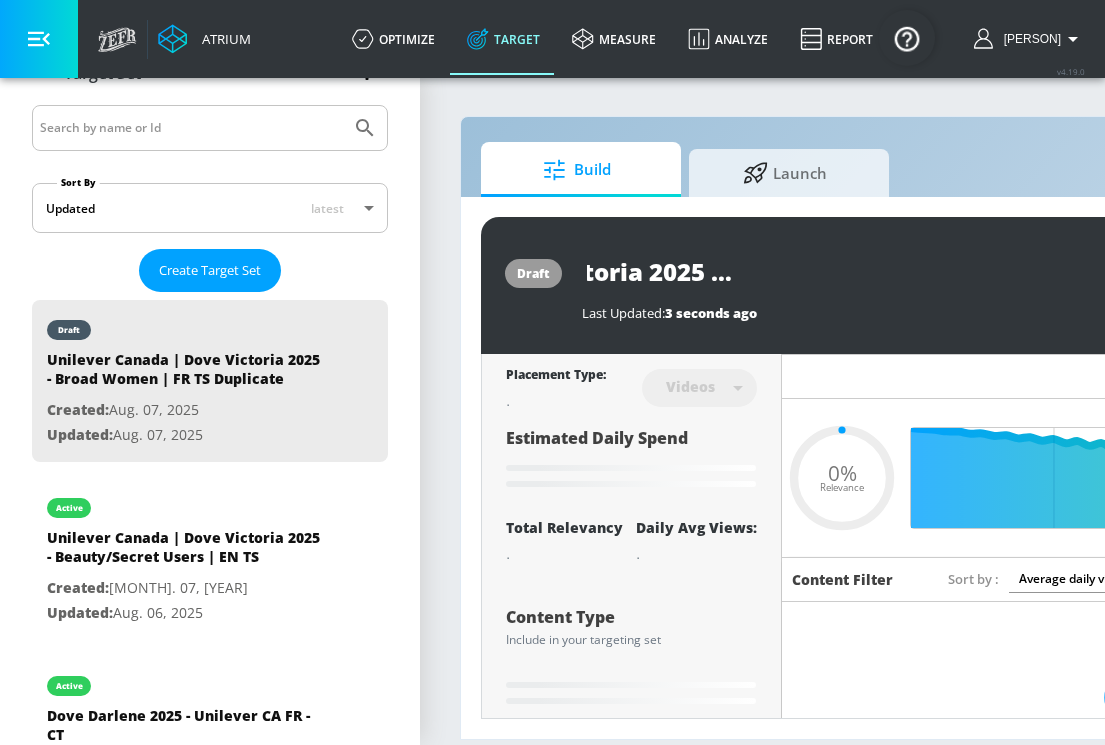 scroll, scrollTop: 0, scrollLeft: 374, axis: horizontal 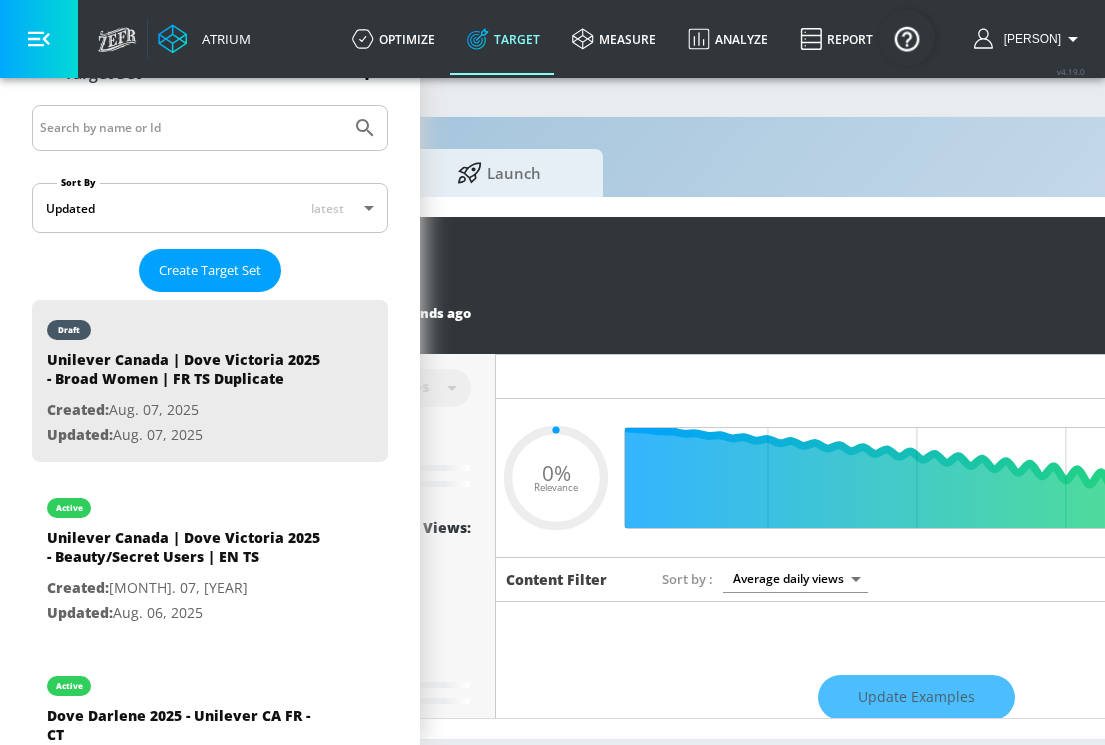 drag, startPoint x: 956, startPoint y: 278, endPoint x: 1123, endPoint y: 278, distance: 167 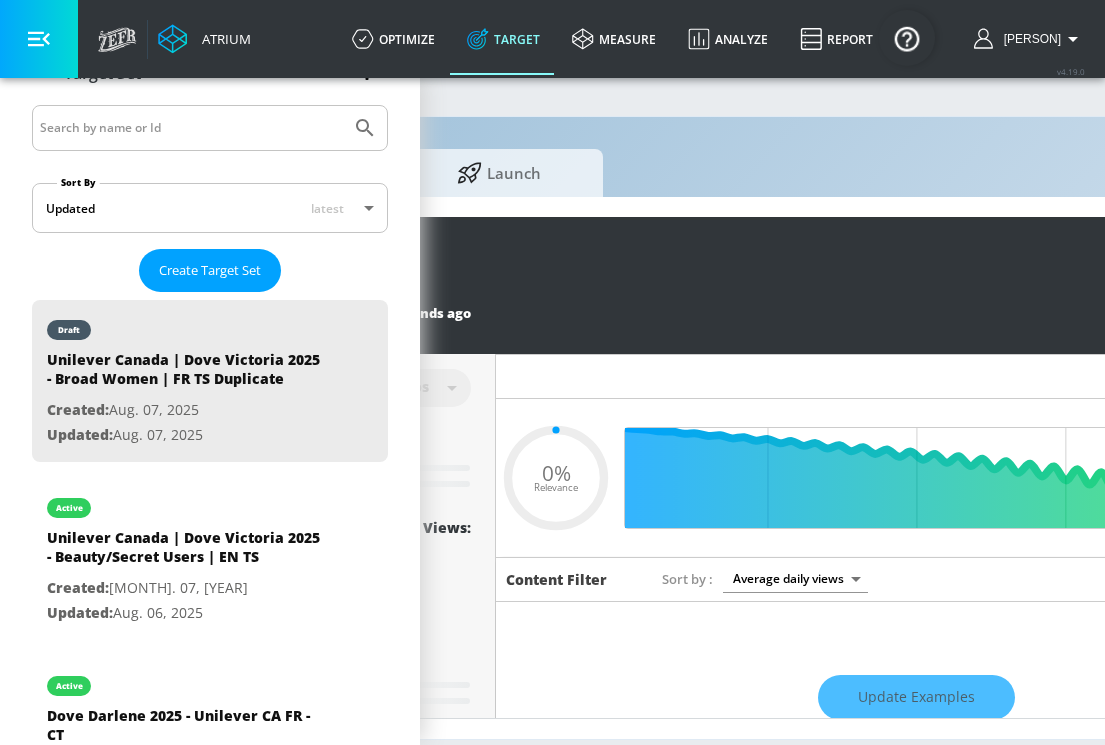click on "Atrium optimize Target measure Analyze Report optimize Target measure Analyze Report v 4.19.0 [PERSON] Platform DV360:  Youtube DV360:  Youtube Advertiser Sort By A-Z asc ​ Add Account Unilever Canada Linked as: Unilever CA (YouTube) Agency: Initiative (PHD [YEAR]) Vertical: CPG (Consumer Packaged Goods) [PERSON] C Test Account Linked as: Zefr Demos Agency: Sterling Cooper Vertical: CPG (Consumer Packaged Goods) [PERSON] Test Acc Linked as: QA YTL Test Brand Agency: qa Vertical: Auto [PERSON] Test Account 1 Linked as: Zefr Demos Agency: Zefr Vertical: Other [PERSON] TEST Linked as: Zefr Demos Agency: [PERSON] TEST Vertical: Other [PERSON] Test Account Linked as: Zefr Demos Agency: #1 Media Agency in the World Vertical: Retail [PERSON] test Linked as: Zefr Demos Agency: [PERSON] test Vertical: Healthcare [PERSON] Test Linked as: Zefr Demos Agency: [PERSON] Test Vertical: Music [PERSON] Test Linked as: Zefr Demos Agency: [PERSON] Test Vertical: CPG (Consumer Packaged Goods) Test Linked as: Zefr Demos Agency: Test Vertical: Travel QA" at bounding box center [266, 372] 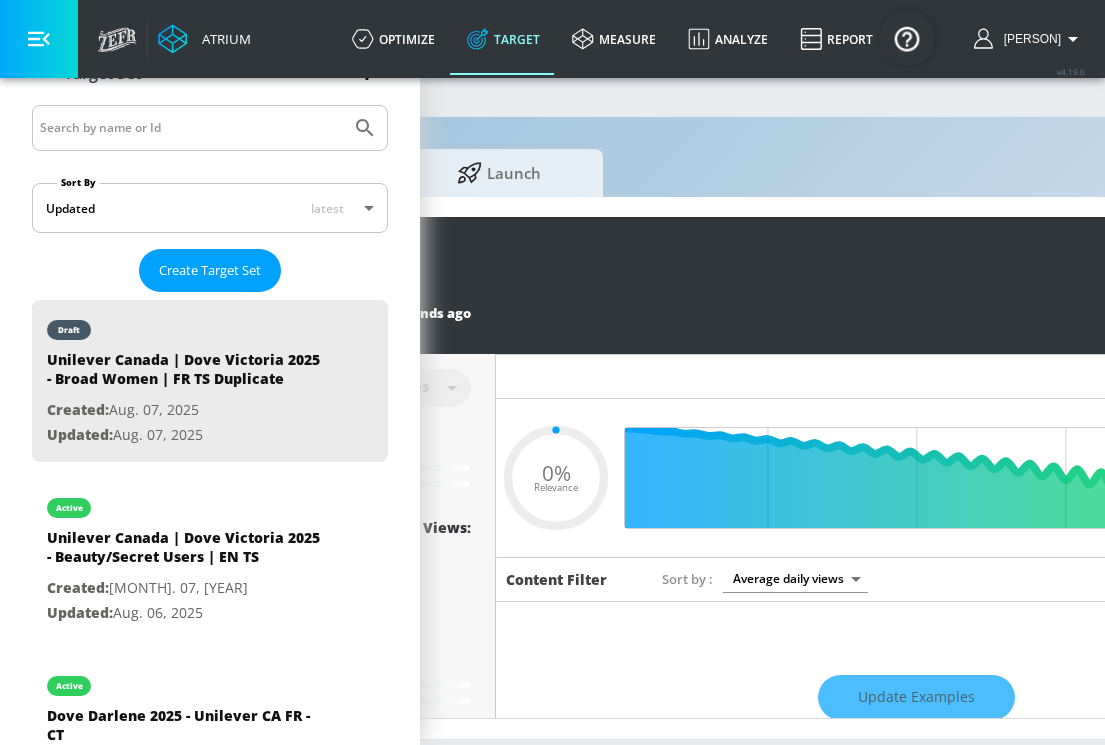 scroll, scrollTop: 0, scrollLeft: 315, axis: horizontal 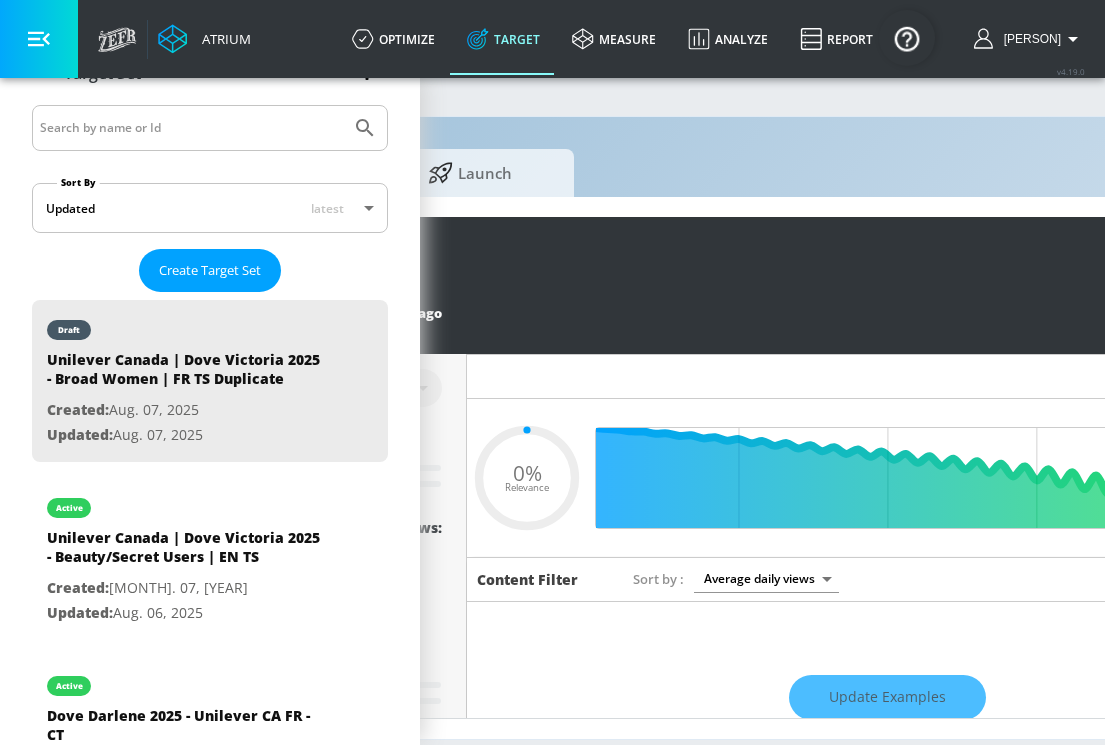 type on "Unilever Canada | Dove Victoria 2025 - Broad Women | FR" 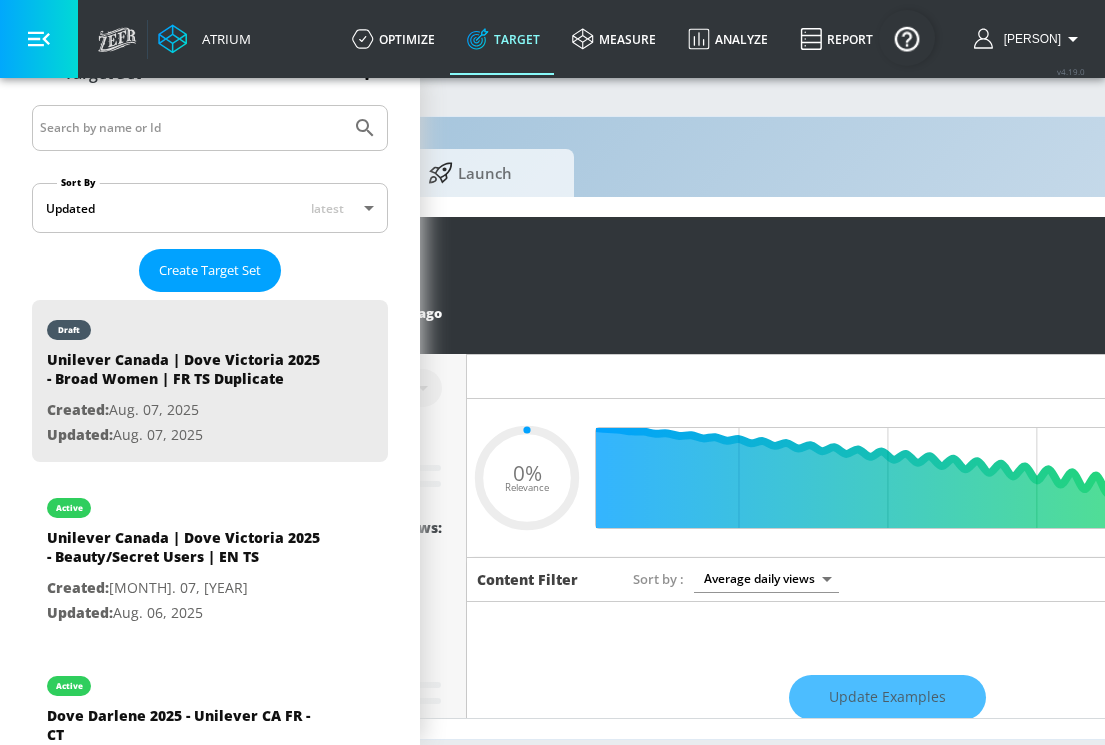 type on "0.05" 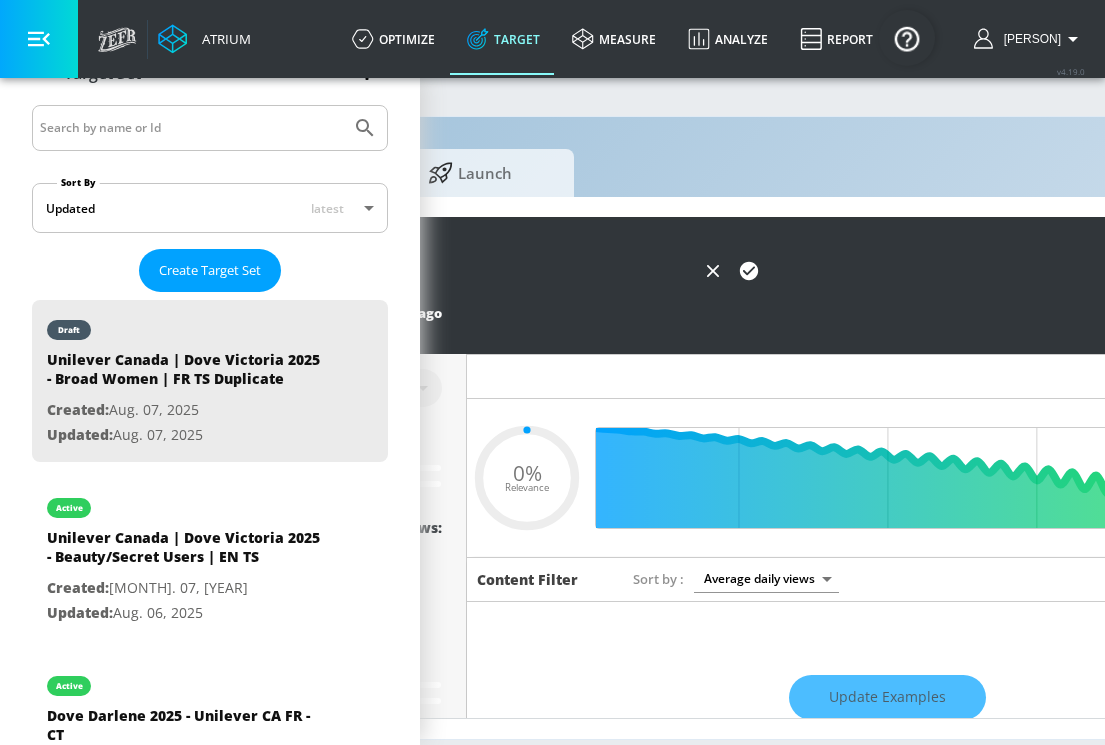 type on "Unilever Canada | Dove Victoria 2025 - Broad Women | FR C" 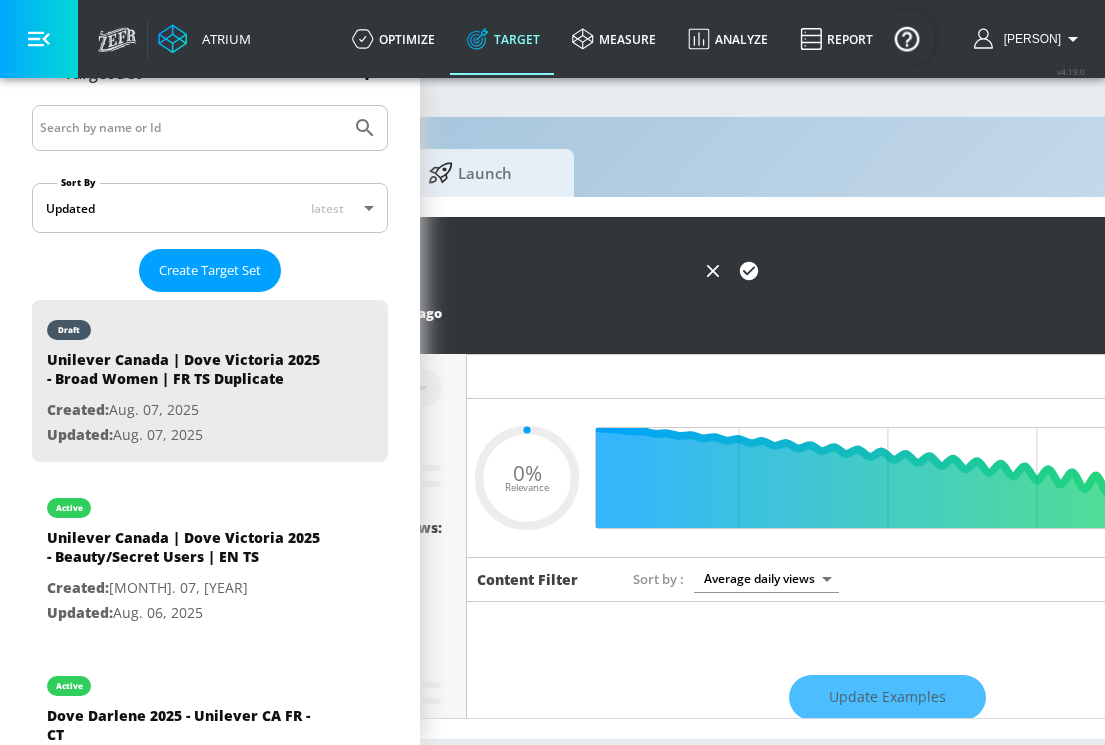 type on "0.05" 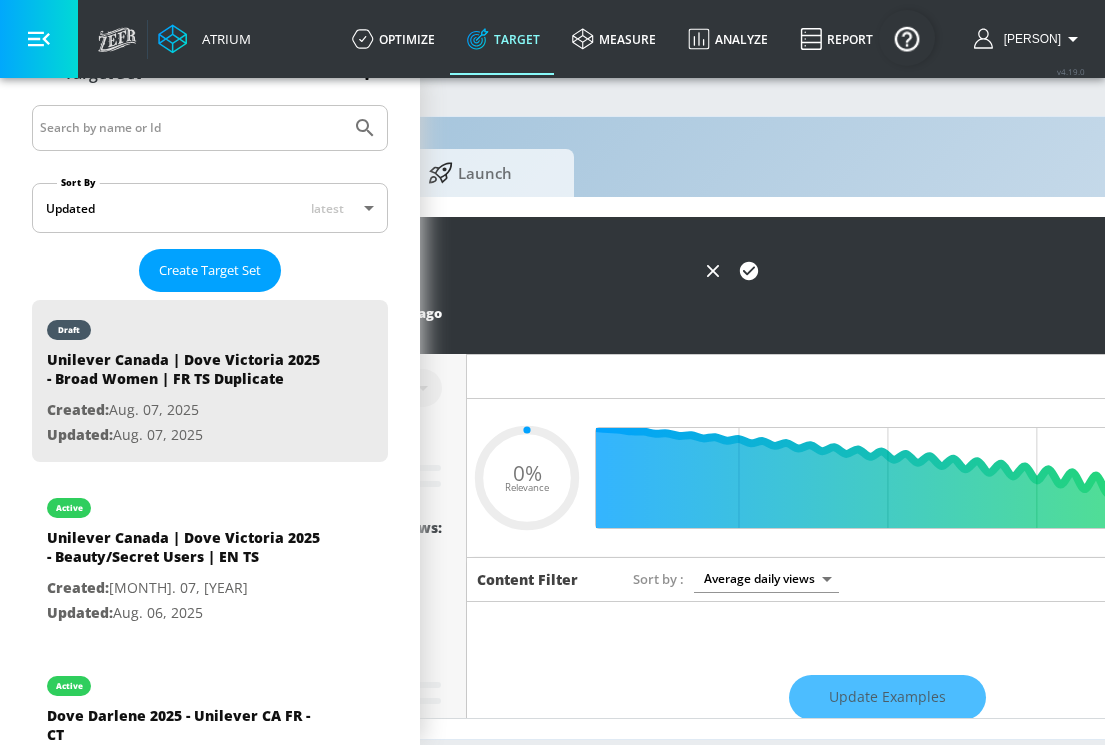 type on "Unilever Canada | Dove Victoria 2025 - Broad Women | FR CT" 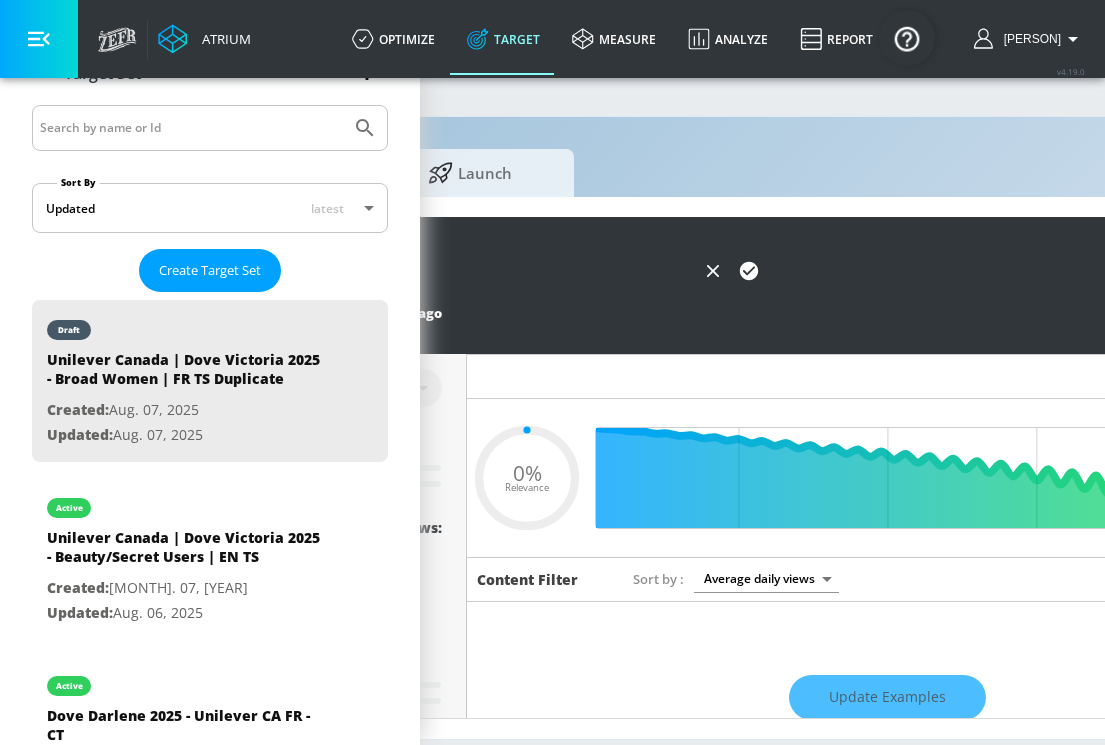 type on "0.05" 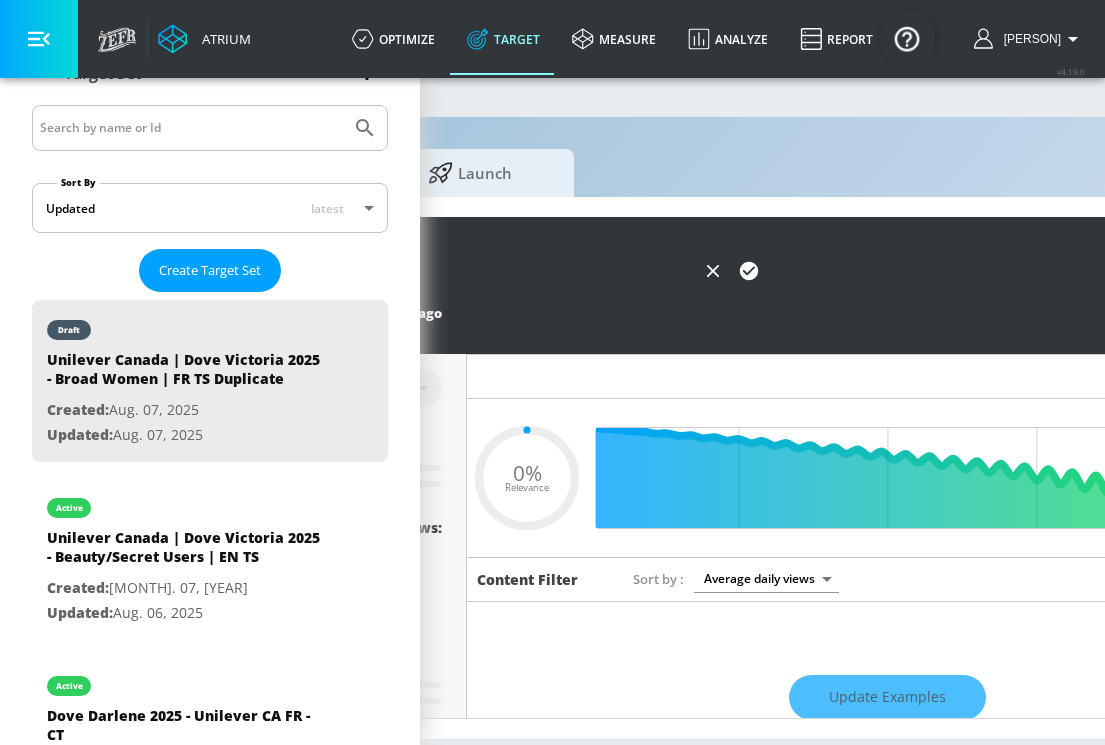 scroll, scrollTop: 0, scrollLeft: 323, axis: horizontal 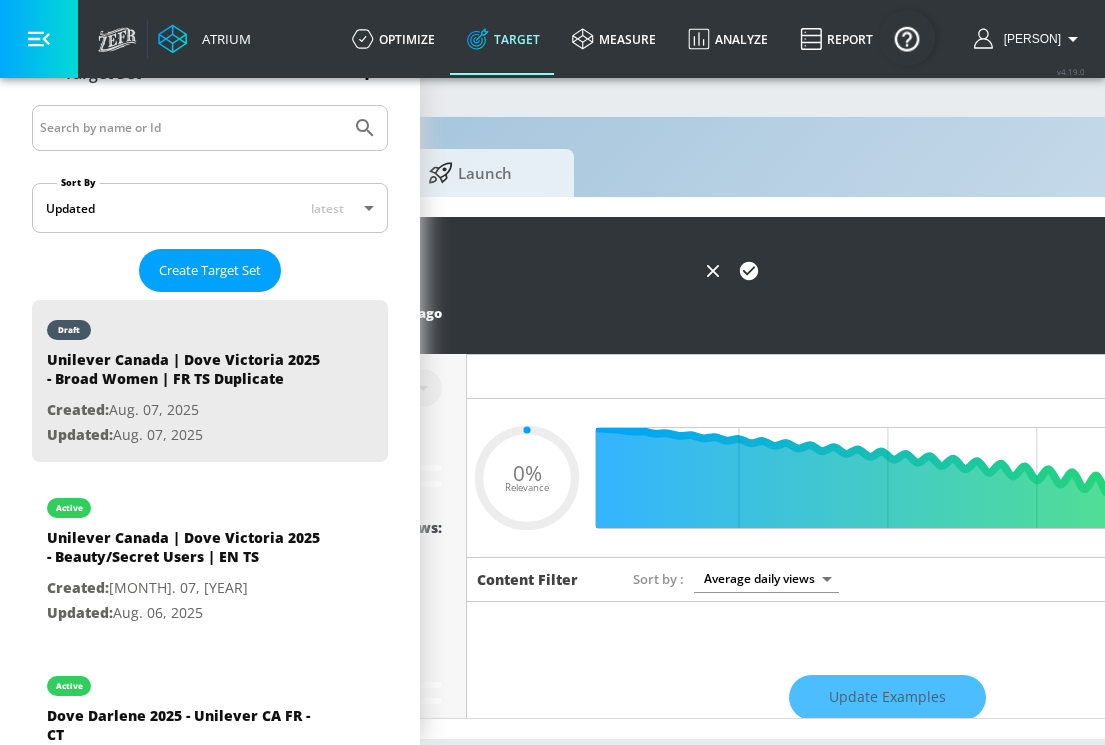 type on "Unilever Canada | Dove Victoria 2025 - Broad Women | FR CT" 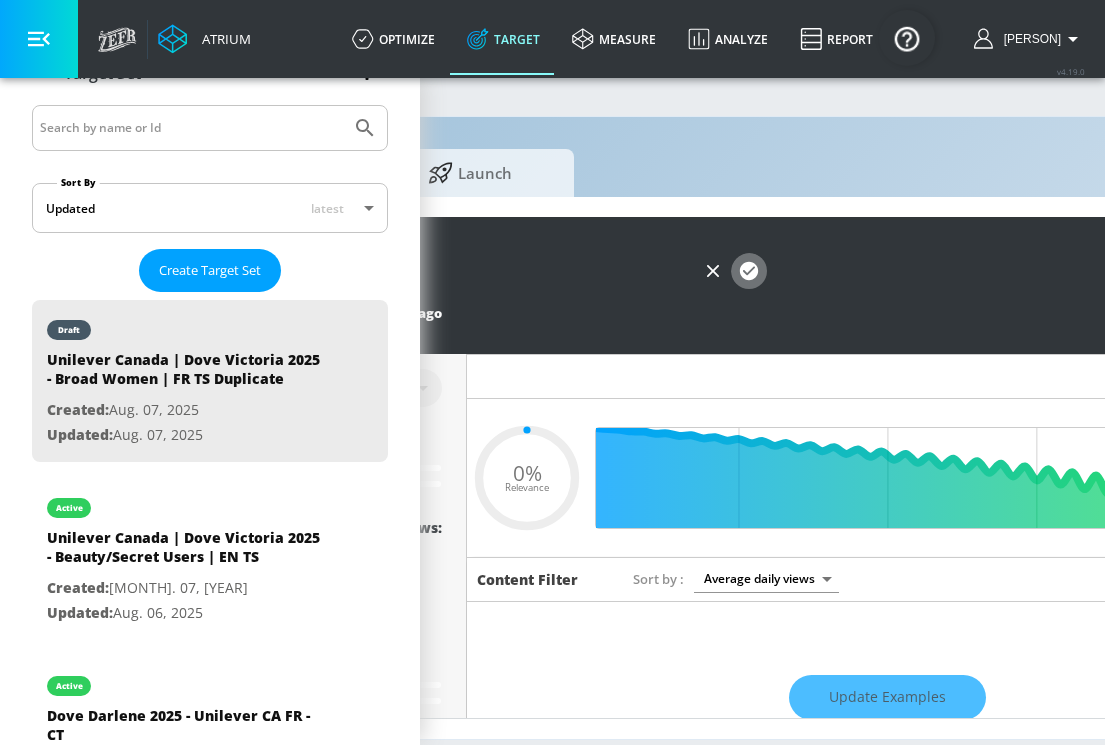 click 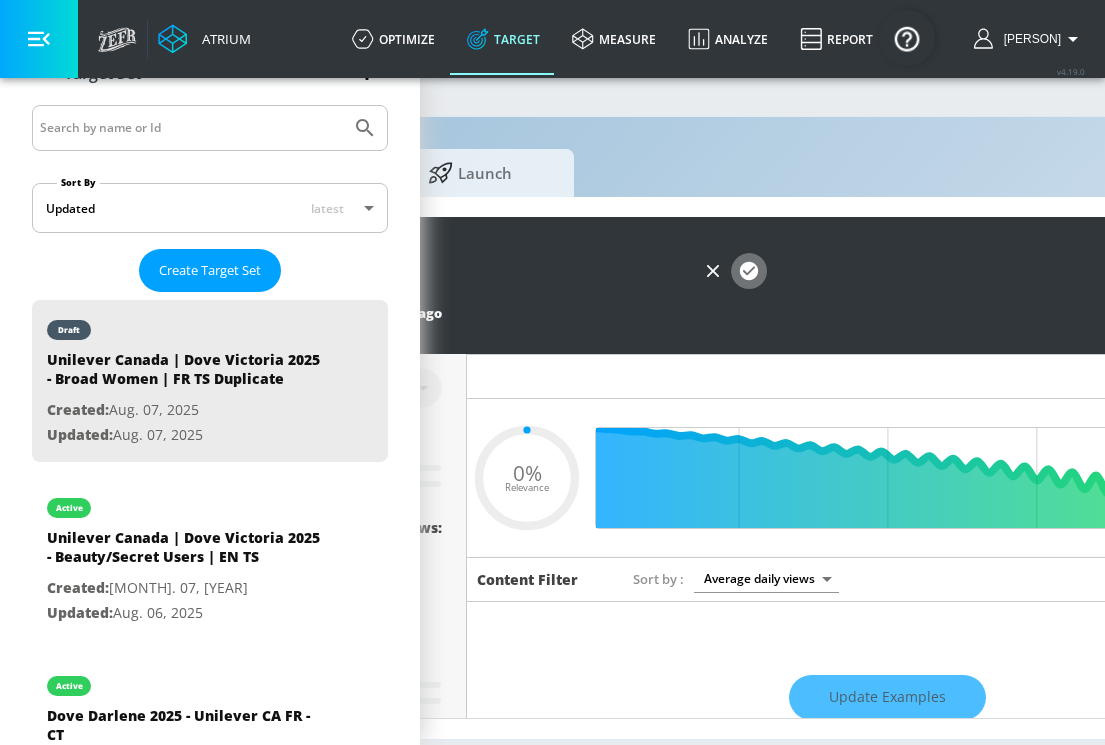 scroll, scrollTop: 0, scrollLeft: 0, axis: both 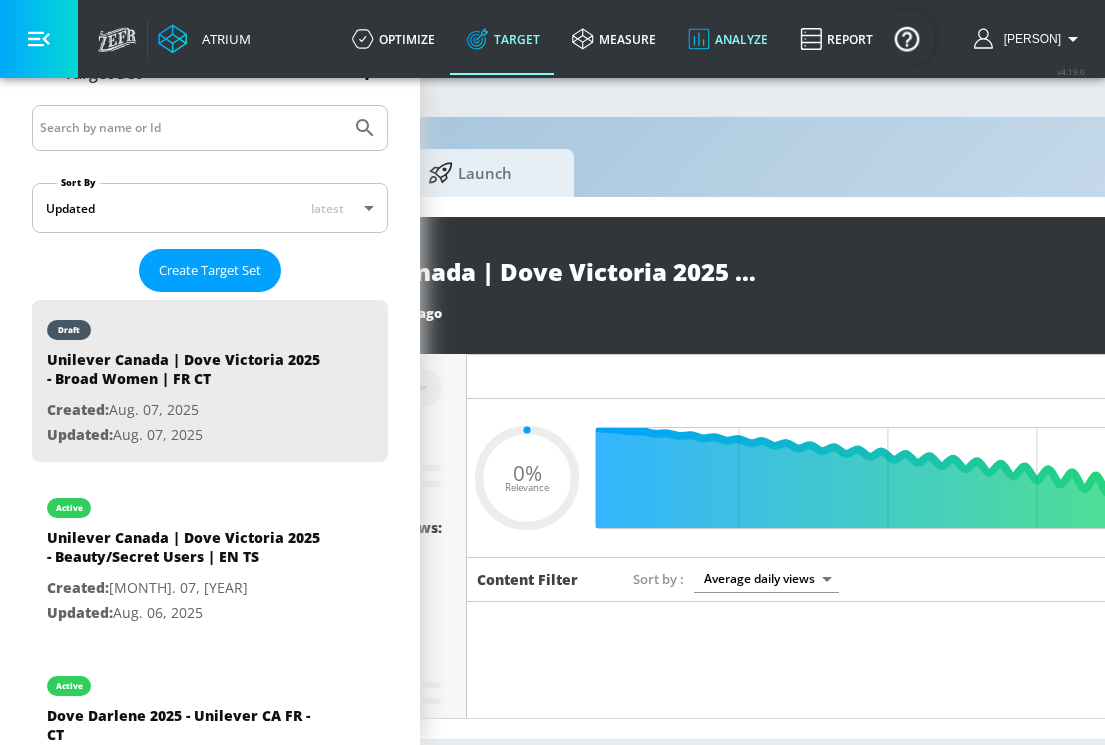 type on "0.05" 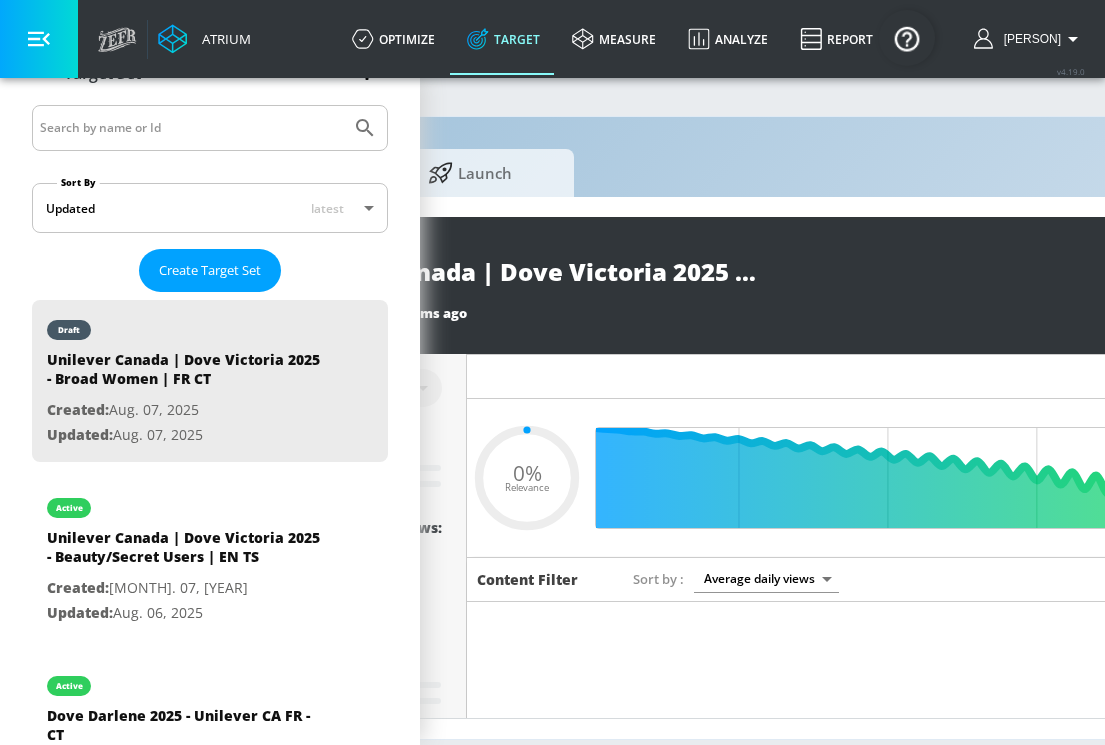 type on "Unilever Canada | Dove Victoria 2025 - Broad Women | FR TS Duplicate" 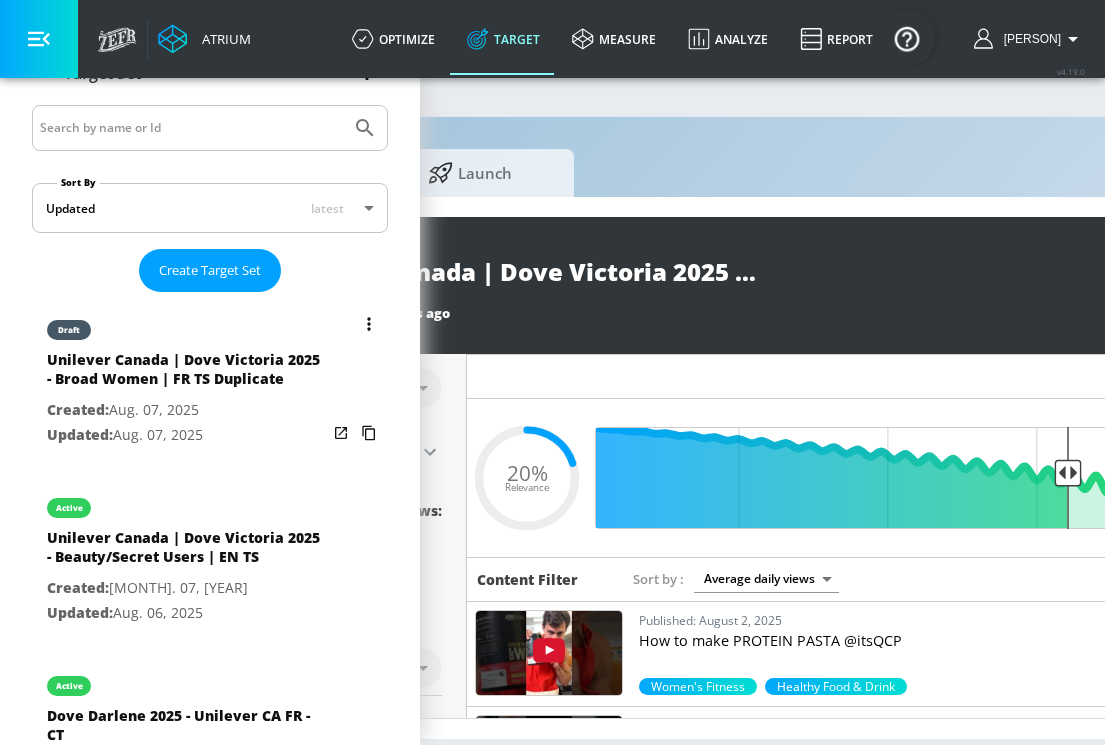 click at bounding box center (369, 324) 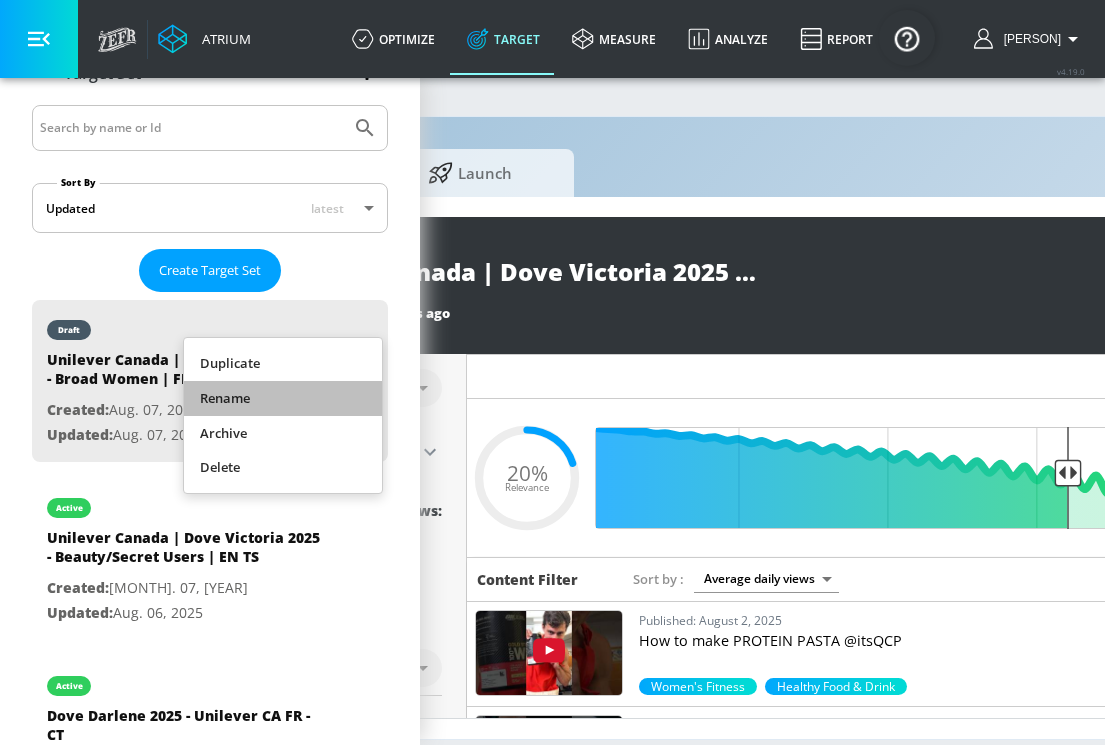 click on "Rename" at bounding box center [283, 398] 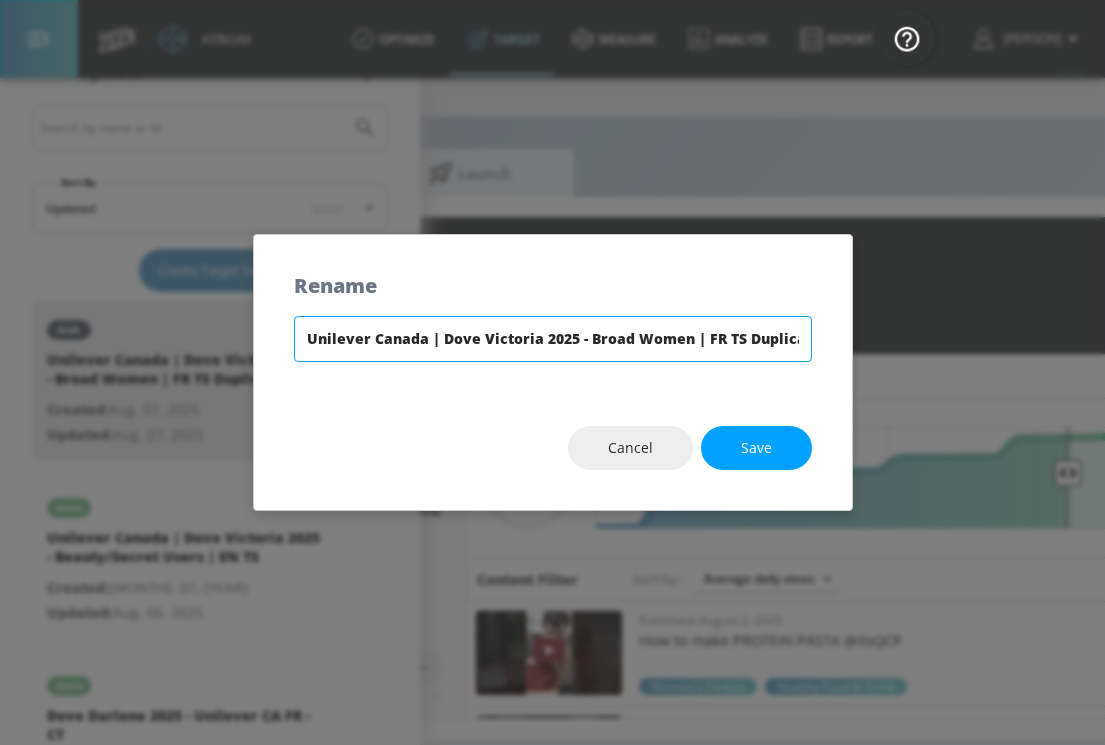 scroll, scrollTop: 0, scrollLeft: 12, axis: horizontal 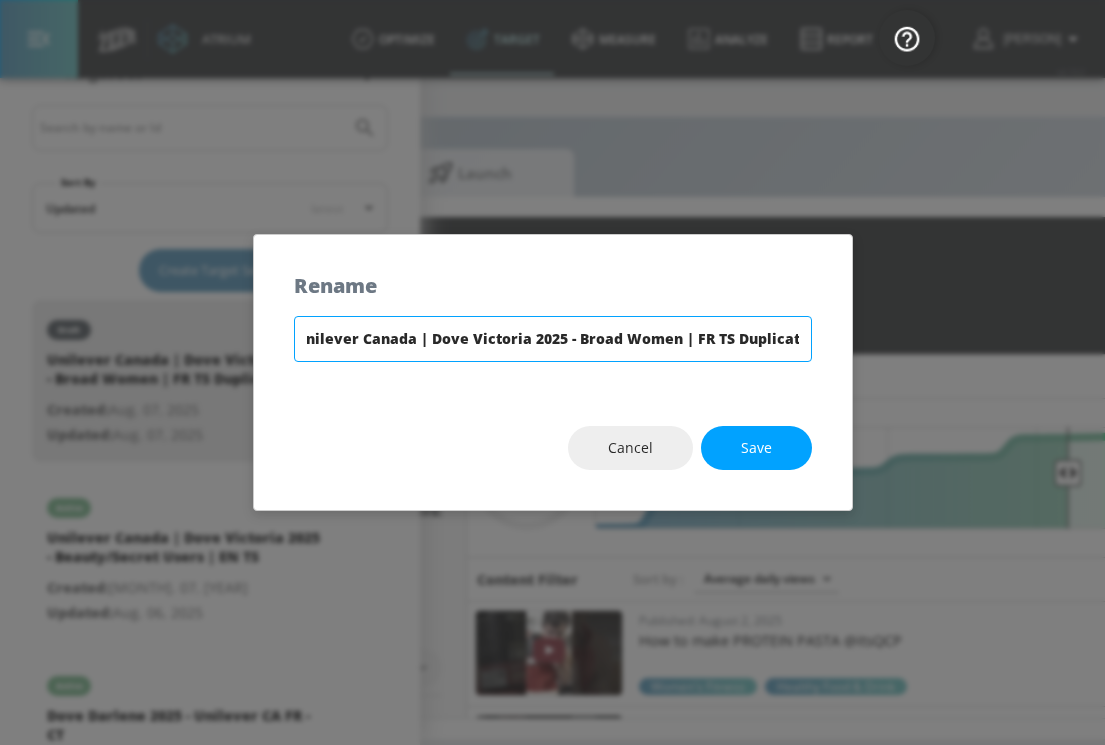 drag, startPoint x: 719, startPoint y: 334, endPoint x: 839, endPoint y: 340, distance: 120.14991 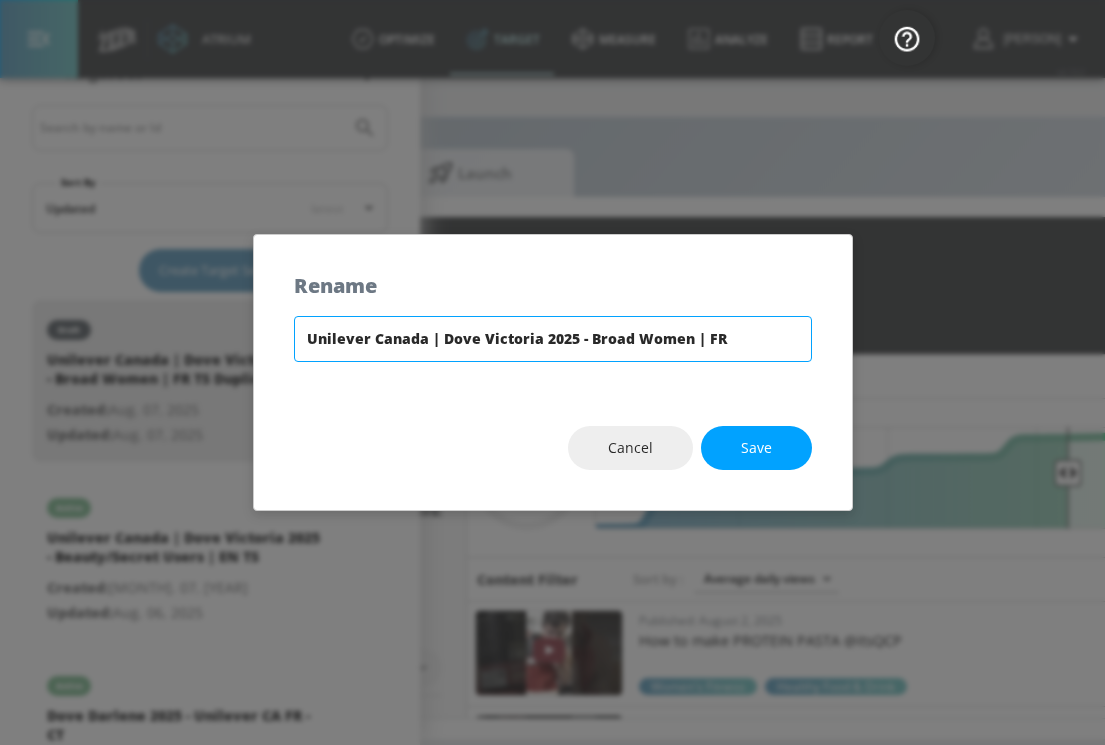 scroll, scrollTop: 0, scrollLeft: 0, axis: both 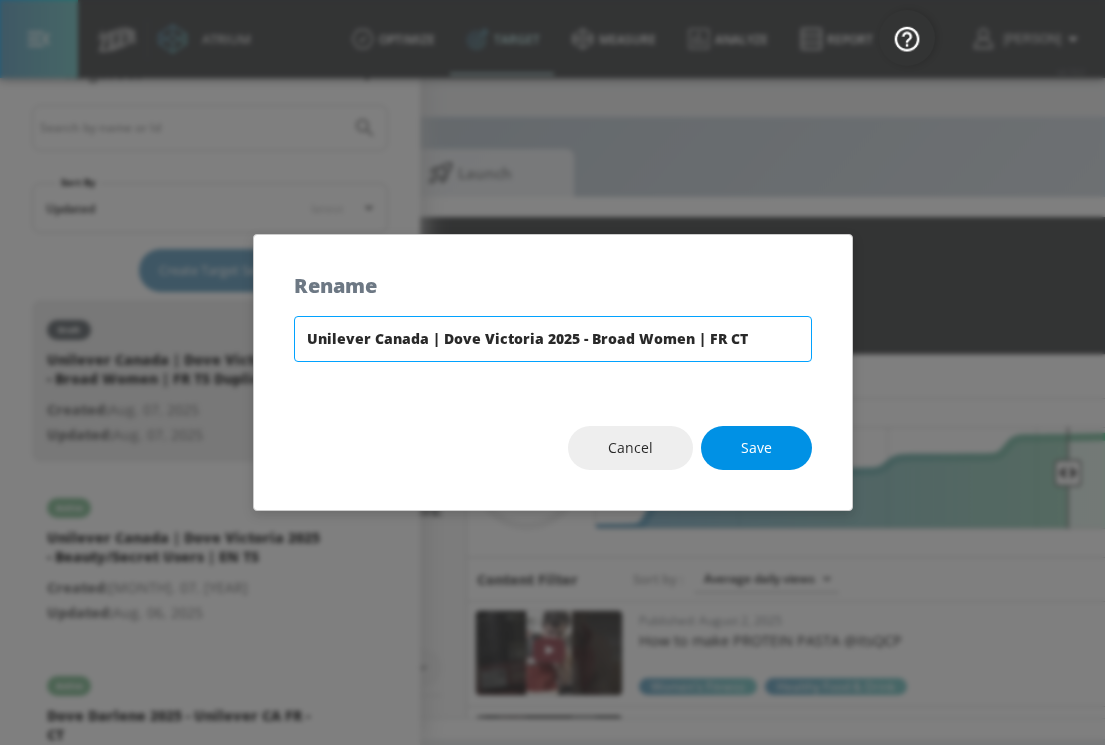 type on "Unilever Canada | Dove Victoria 2025 - Broad Women | FR CT" 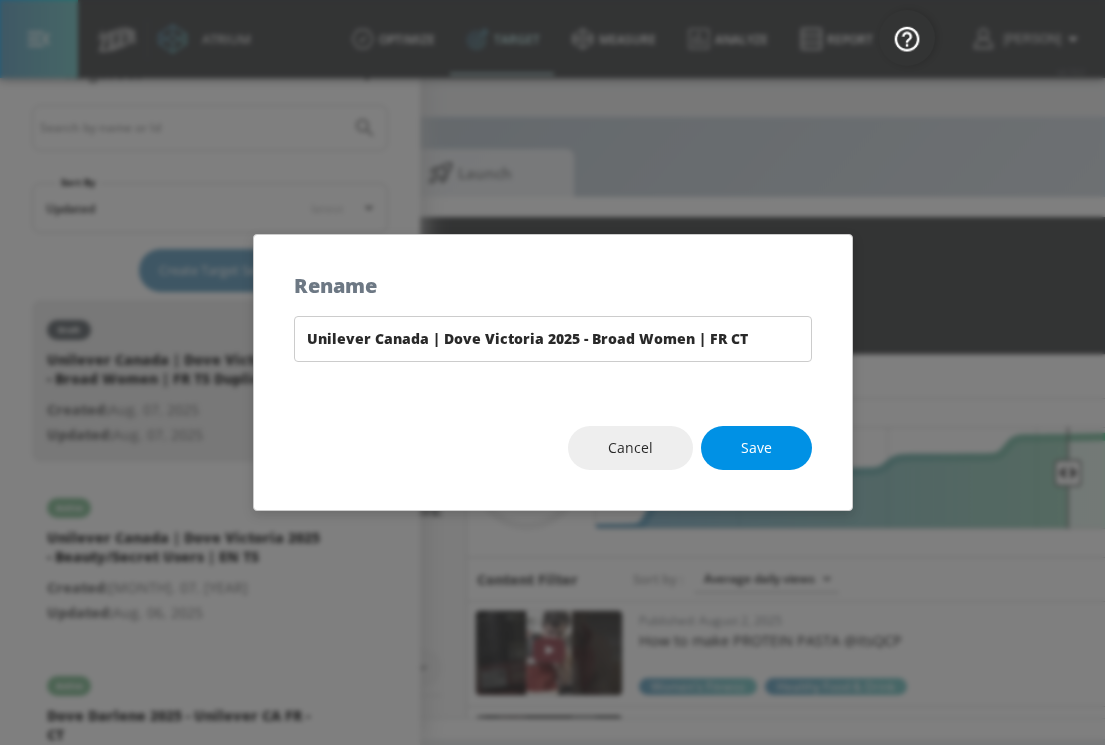 click on "Save" at bounding box center [756, 448] 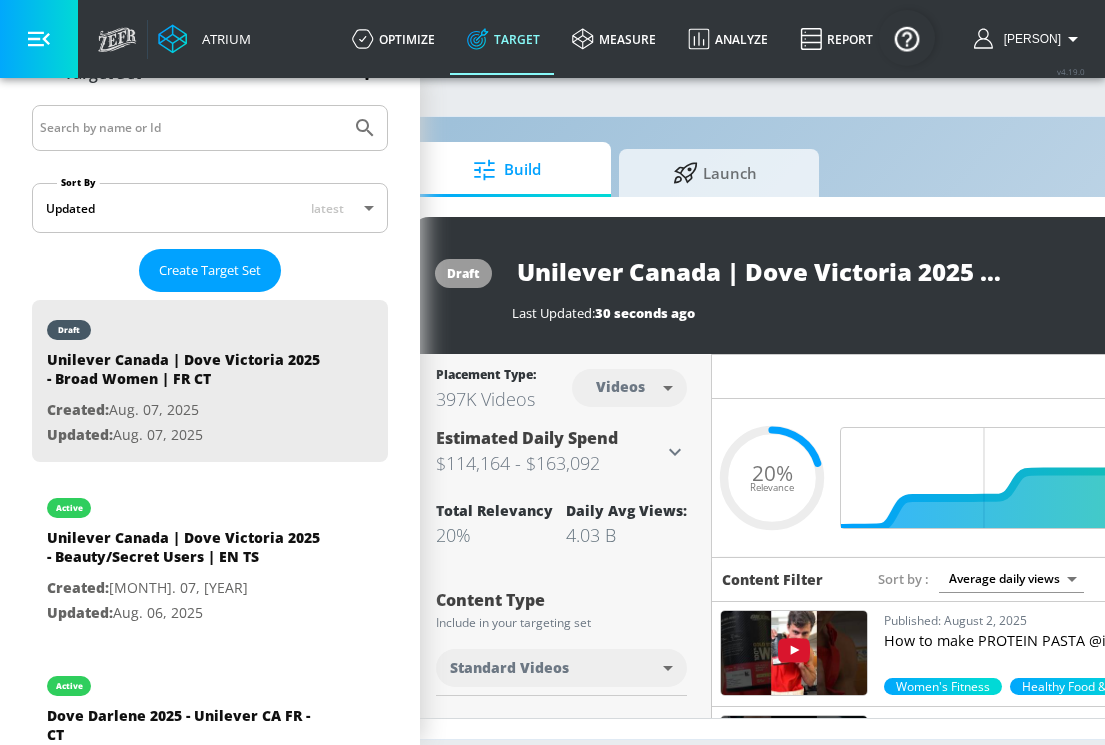 scroll, scrollTop: 0, scrollLeft: 18, axis: horizontal 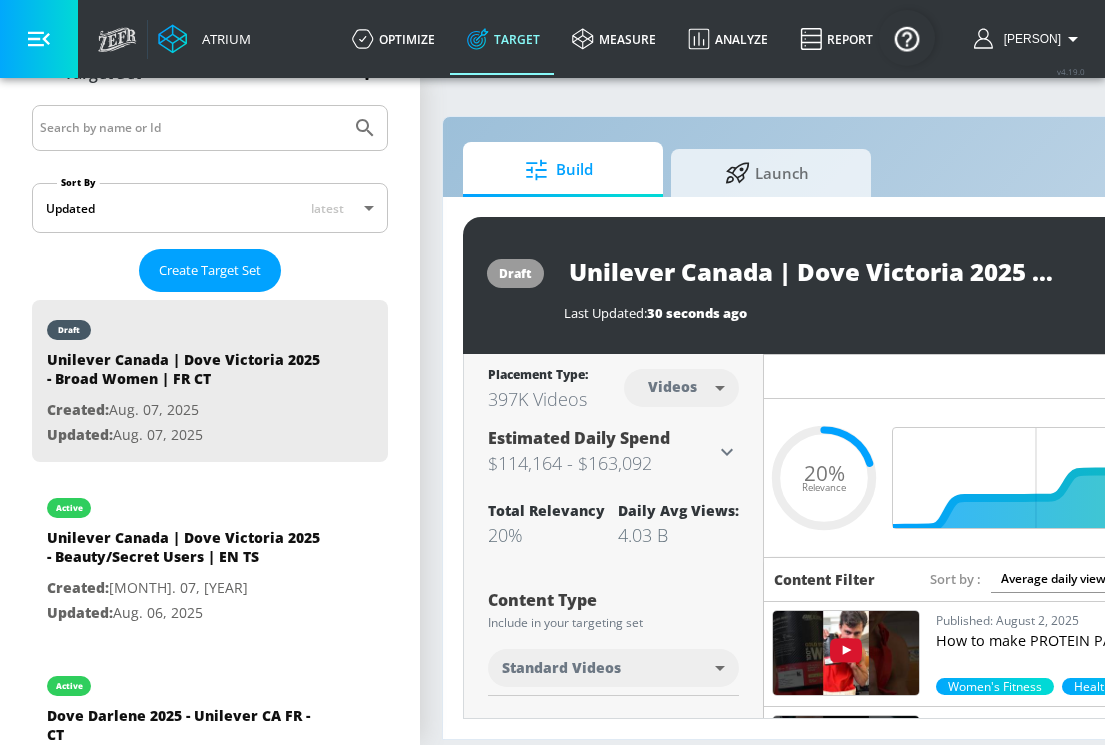 click on "Atrium optimize Target measure Analyze Report optimize Target measure Analyze Report v 4.19.0 [PERSON] Platform DV360:  Youtube DV360:  Youtube Advertiser Sort By A-Z asc ​ Add Account Unilever Canada Linked as: Unilever CA (YouTube) Agency: Initiative (PHD [YEAR]) Vertical: CPG (Consumer Packaged Goods) [PERSON] C Test Account Linked as: Zefr Demos Agency: Sterling Cooper Vertical: CPG (Consumer Packaged Goods) [PERSON] Test Acc Linked as: QA YTL Test Brand Agency: qa Vertical: Auto [PERSON] Test Account 1 Linked as: Zefr Demos Agency: Zefr Vertical: Other [PERSON] TEST Linked as: Zefr Demos Agency: [PERSON] TEST Vertical: Other [PERSON] Test Account Linked as: Zefr Demos Agency: #1 Media Agency in the World Vertical: Retail [PERSON] test Linked as: Zefr Demos Agency: [PERSON] test Vertical: Healthcare [PERSON] Test Linked as: Zefr Demos Agency: [PERSON] Test Vertical: Music [PERSON] Test Linked as: Zefr Demos Agency: [PERSON] Test Vertical: CPG (Consumer Packaged Goods) Test Linked as: Zefr Demos Agency: Test Vertical: Travel QA" at bounding box center (534, 372) 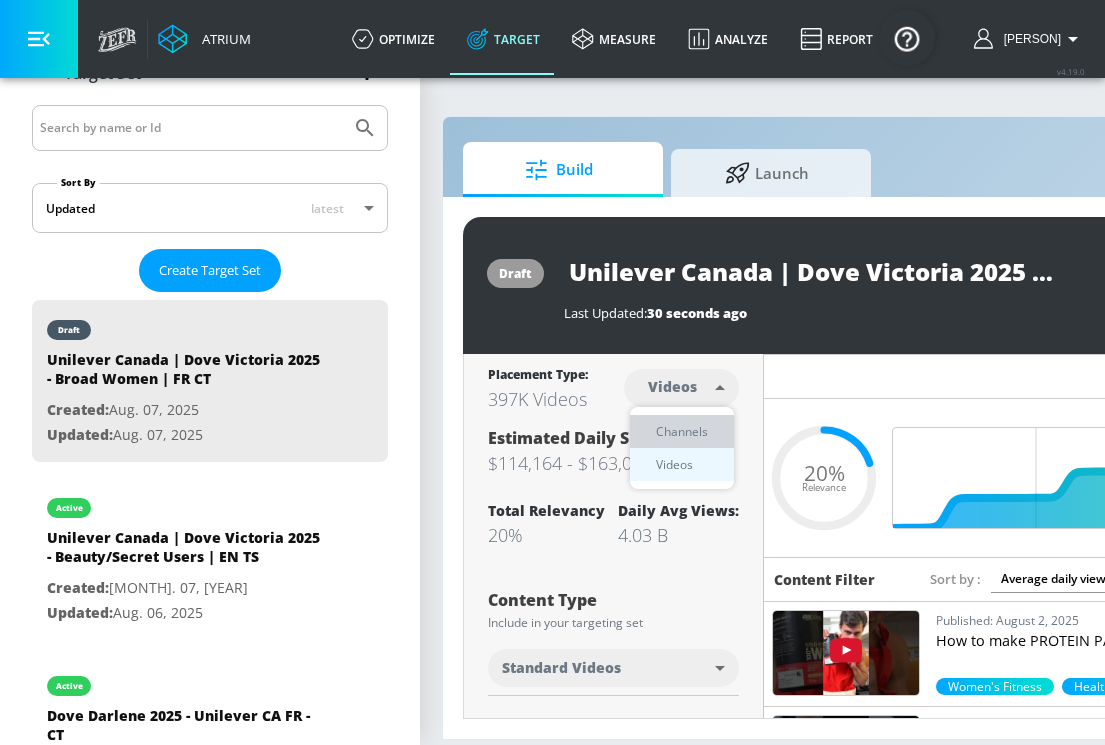 click on "Channels" at bounding box center (682, 431) 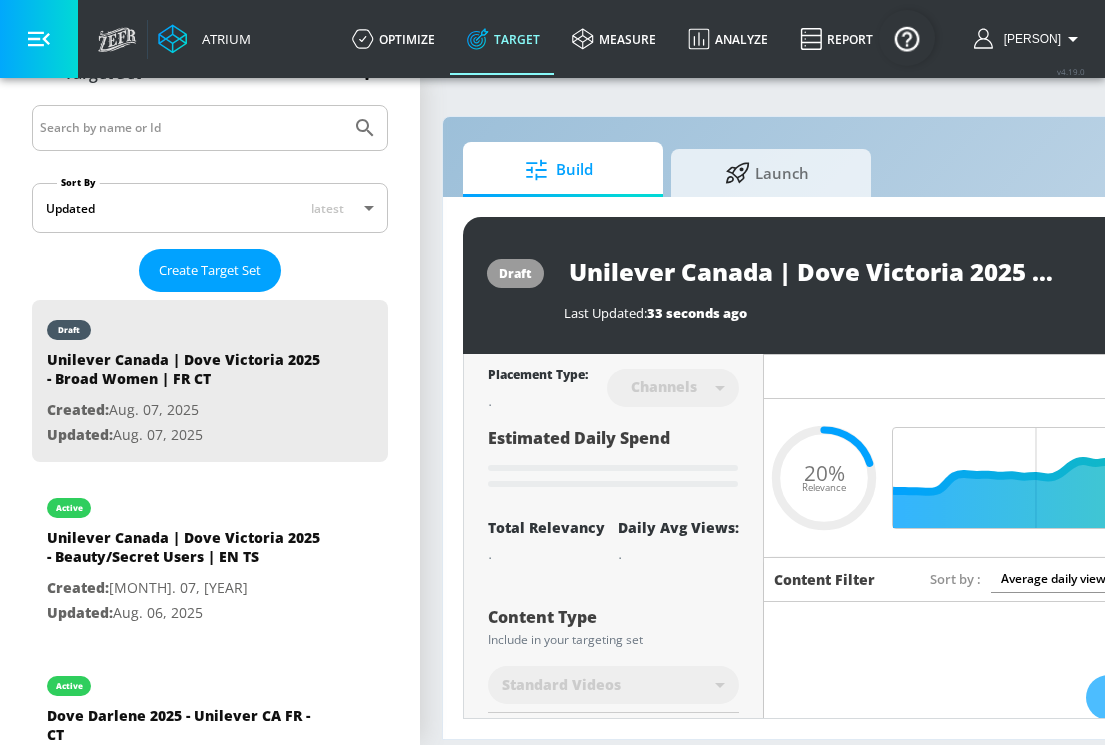 type on "Unilever Canada | Dove Victoria 2025 - Broad Women | FR TS Duplicate" 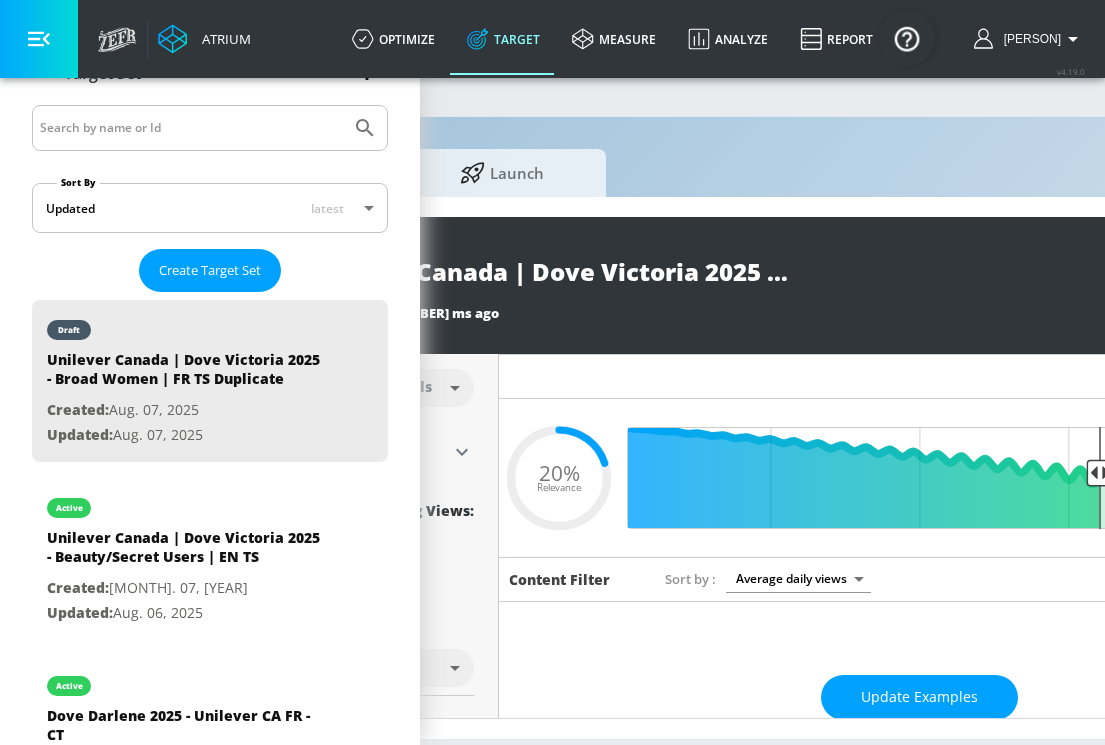 scroll, scrollTop: 0, scrollLeft: 579, axis: horizontal 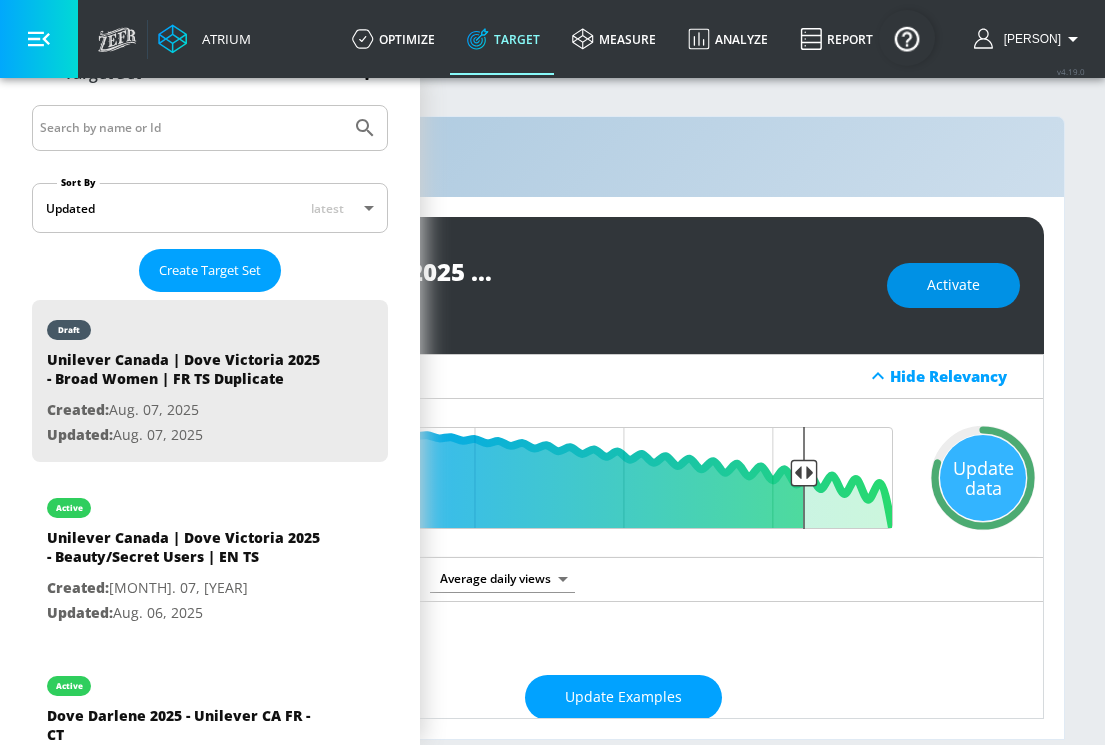 click on "Activate" at bounding box center (953, 285) 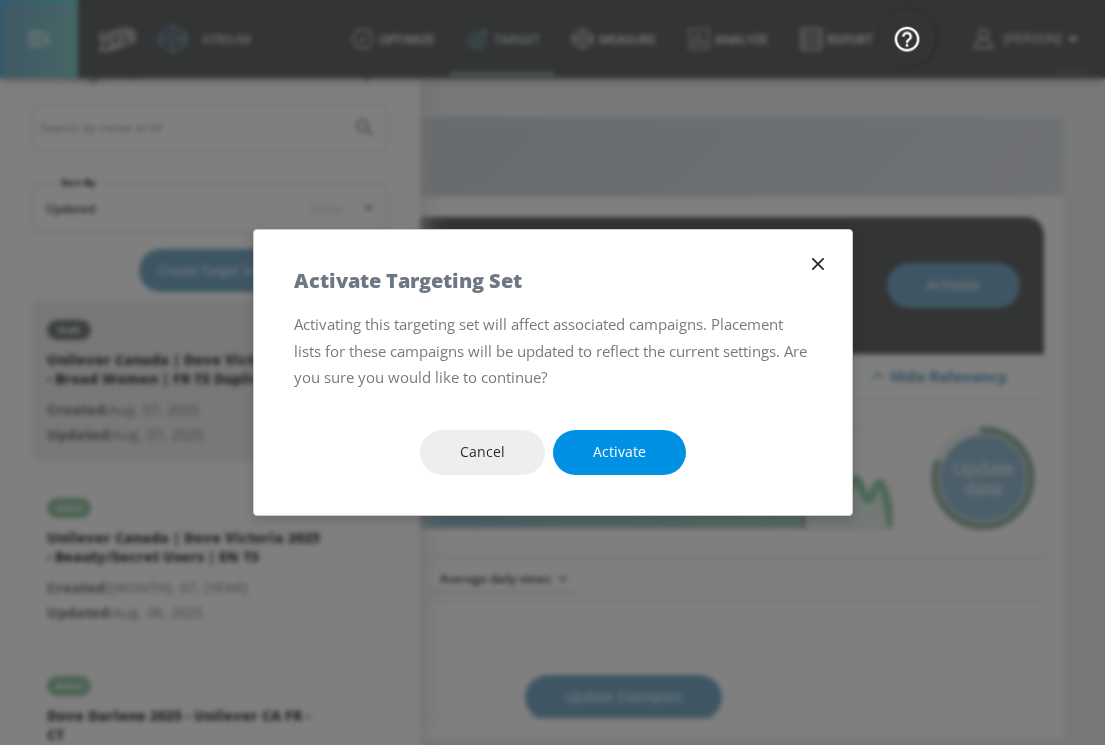 click on "Activate" at bounding box center [619, 452] 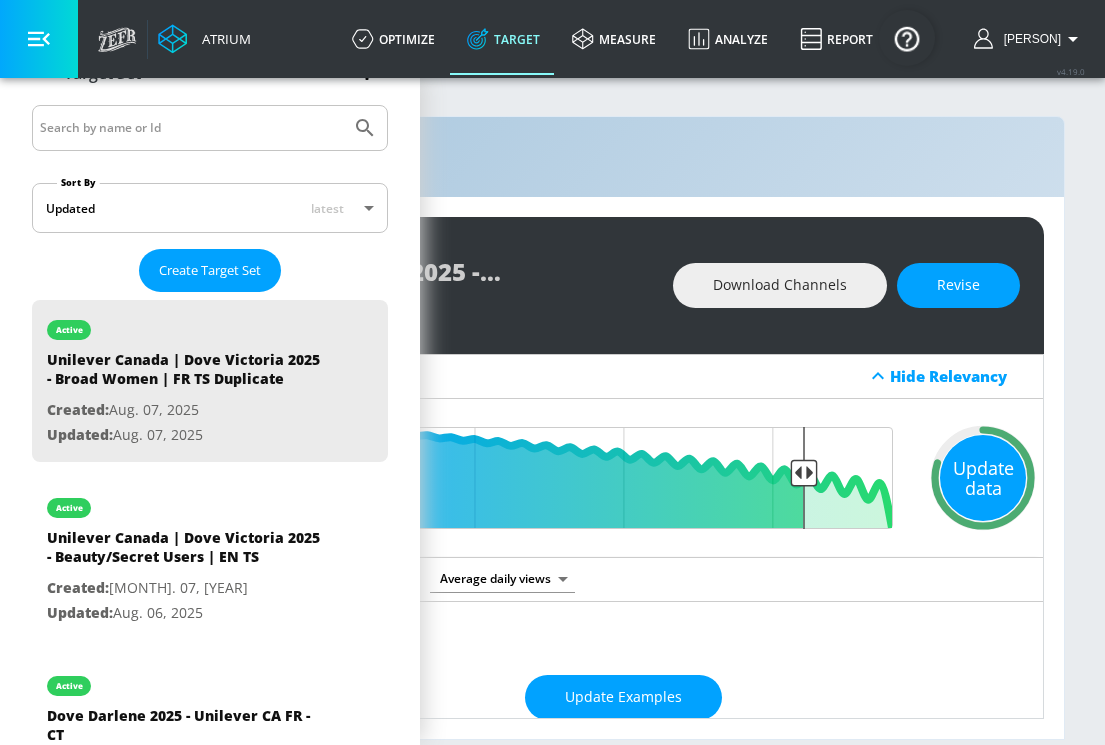 click on "Update data" at bounding box center [983, 478] 